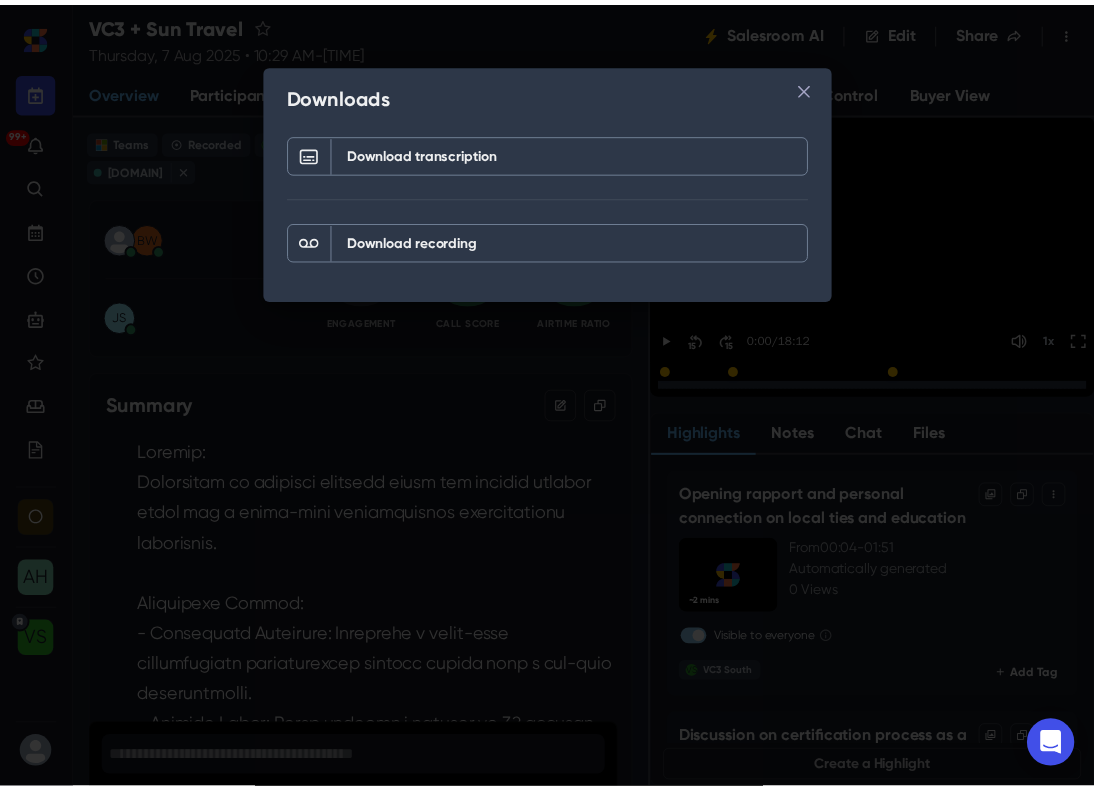 scroll, scrollTop: 0, scrollLeft: 0, axis: both 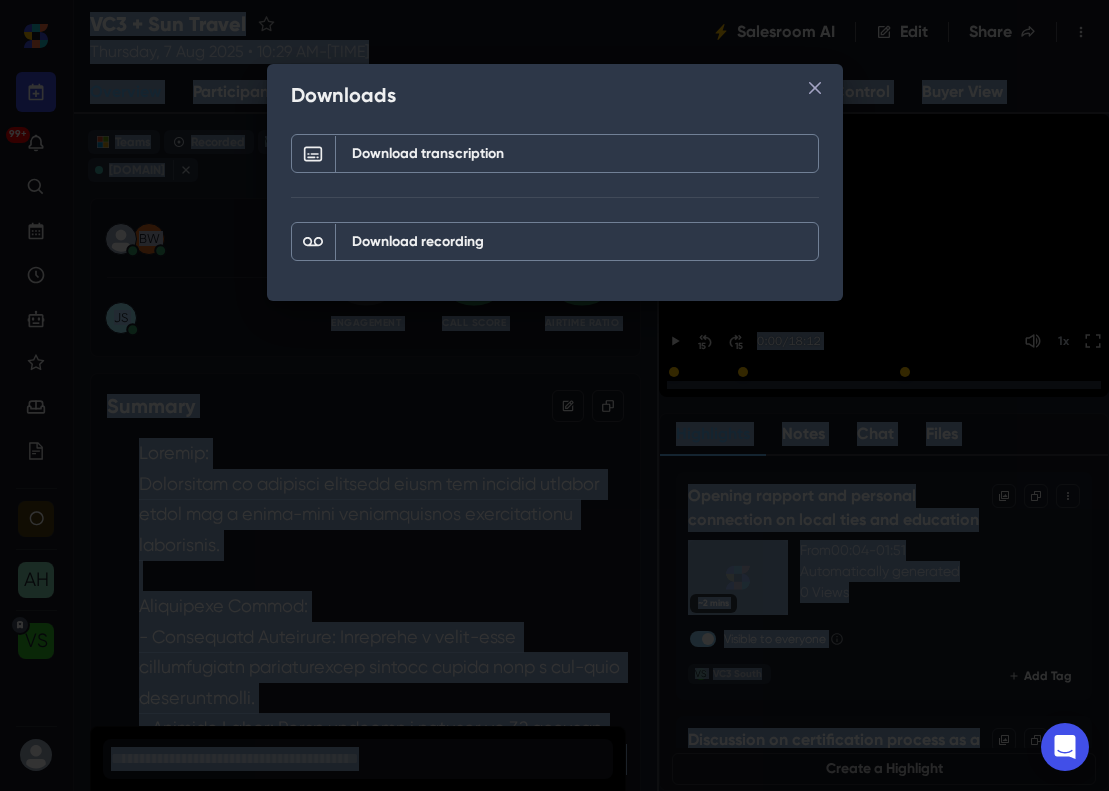 drag, startPoint x: 791, startPoint y: 14, endPoint x: 3457, endPoint y: 3, distance: 2666.0227 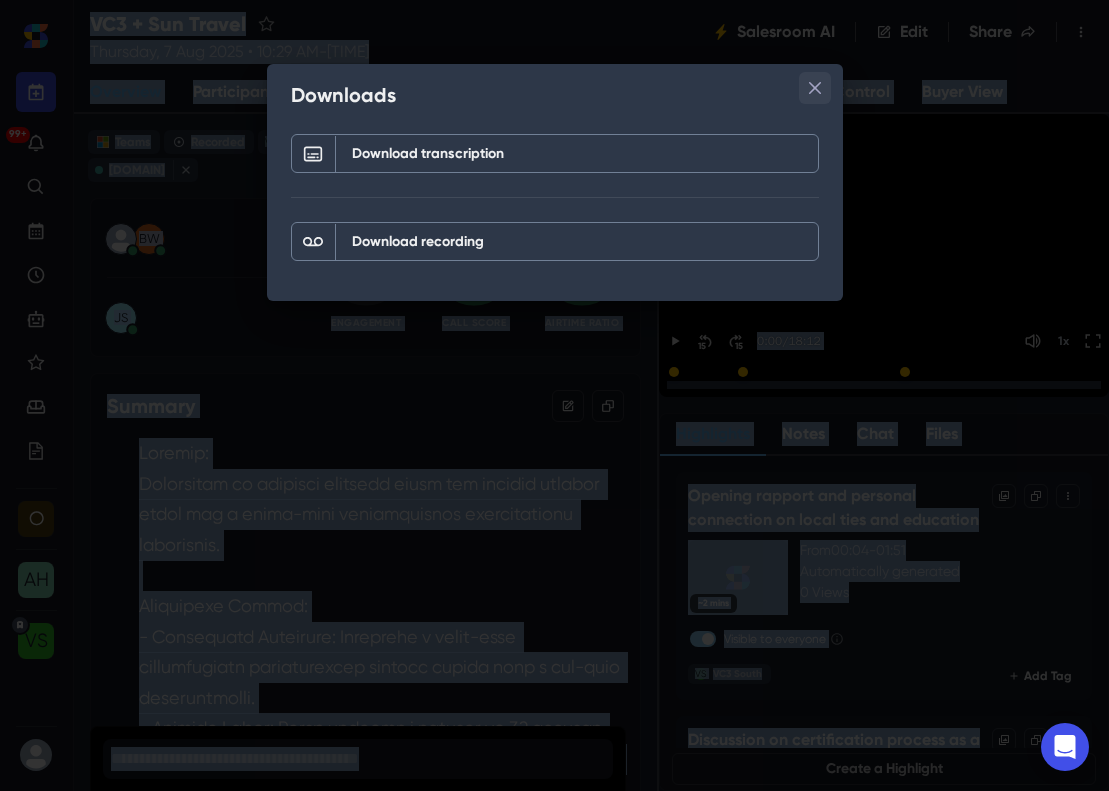 click at bounding box center (815, 88) 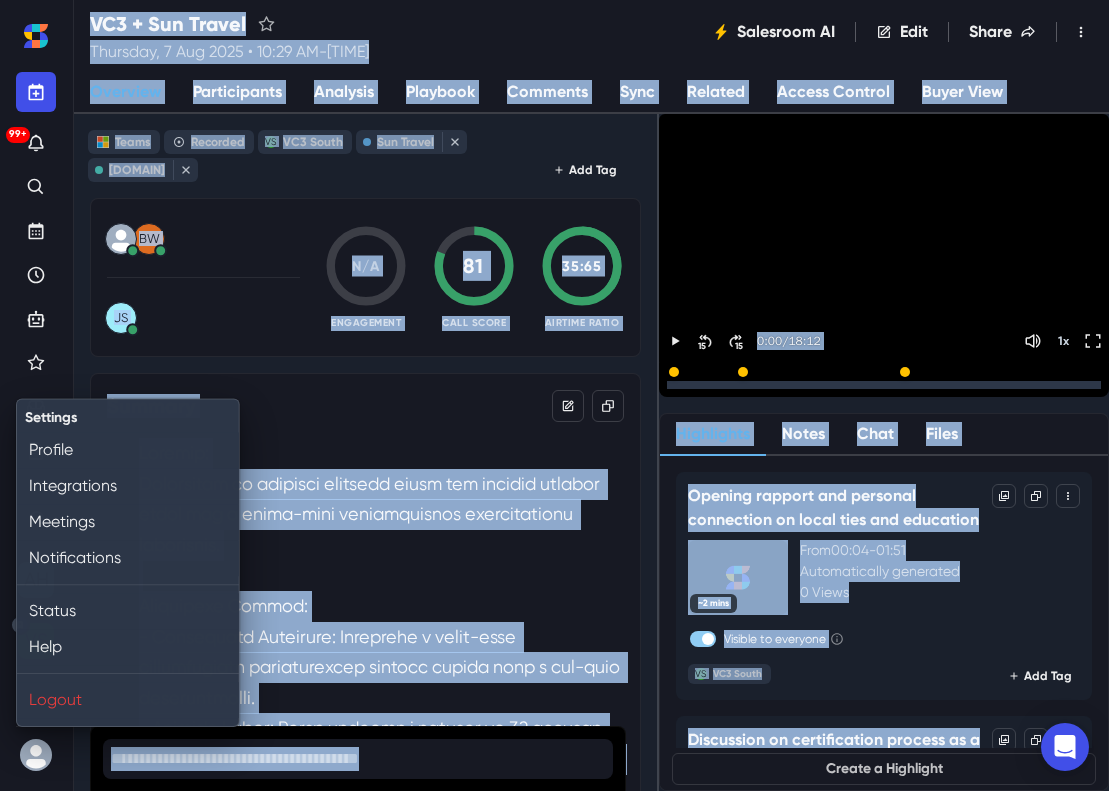 click at bounding box center [36, 755] 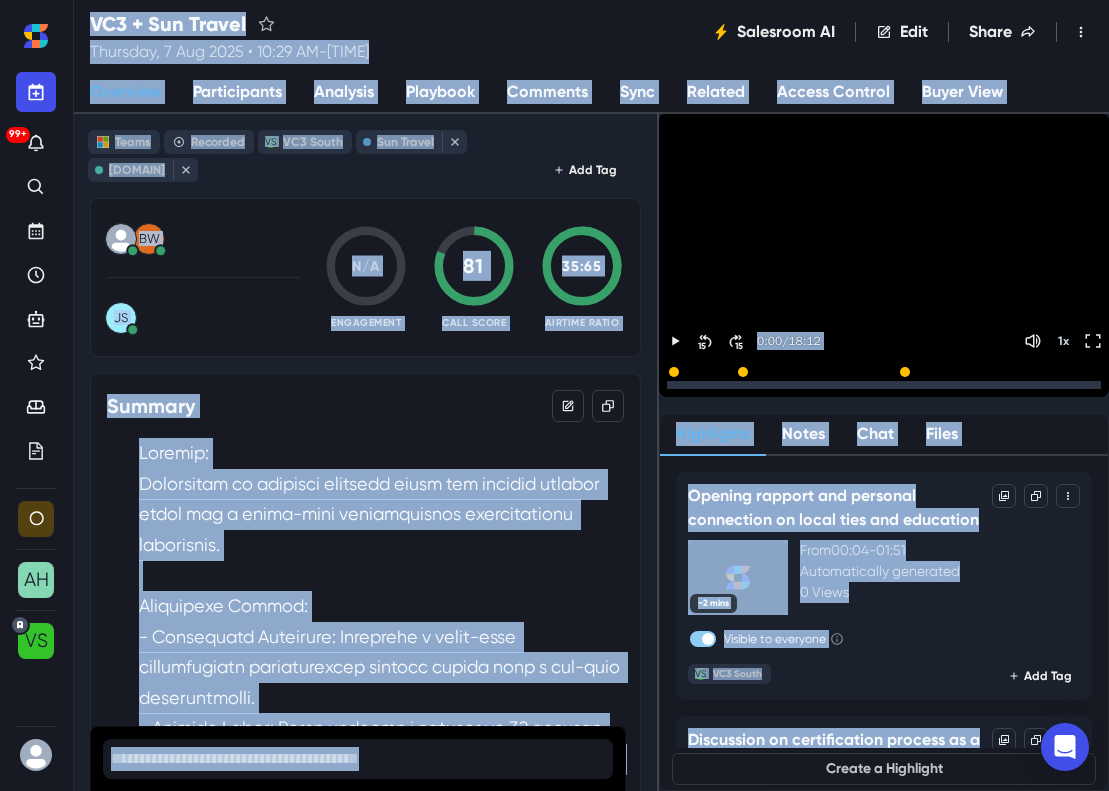 click at bounding box center (36, 755) 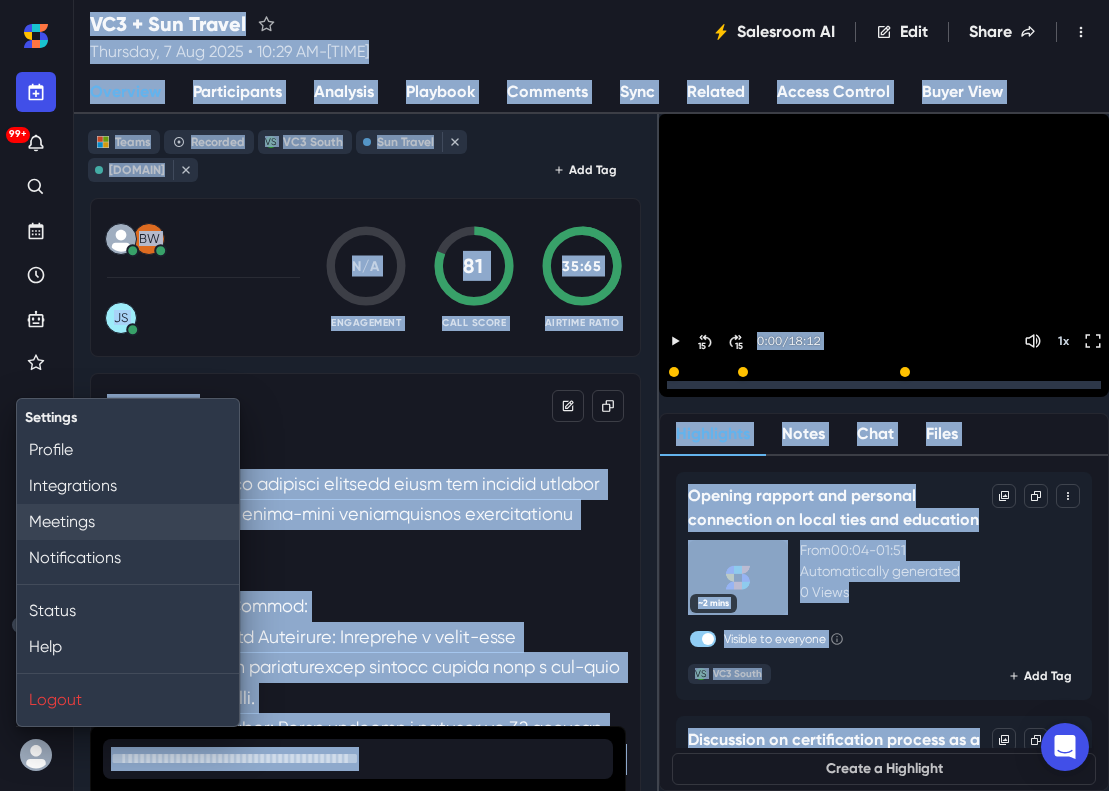 click on "Meetings" at bounding box center [128, 522] 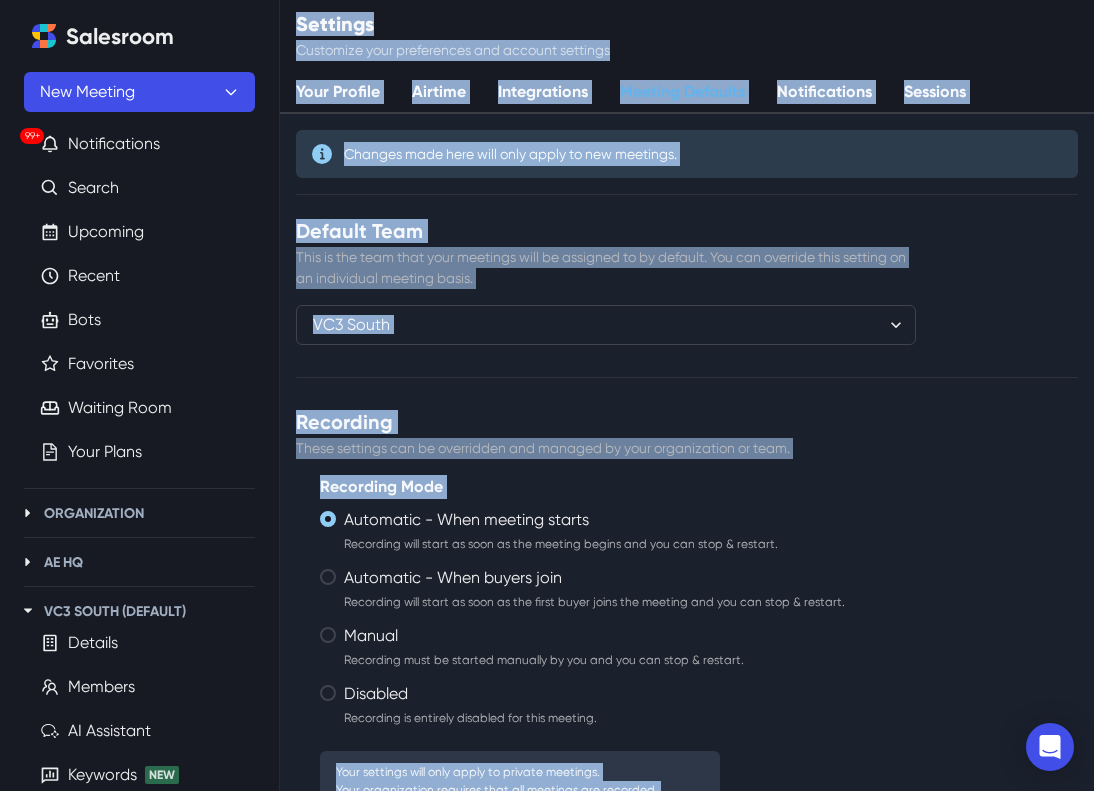 click on "Default Team" at bounding box center (606, 231) 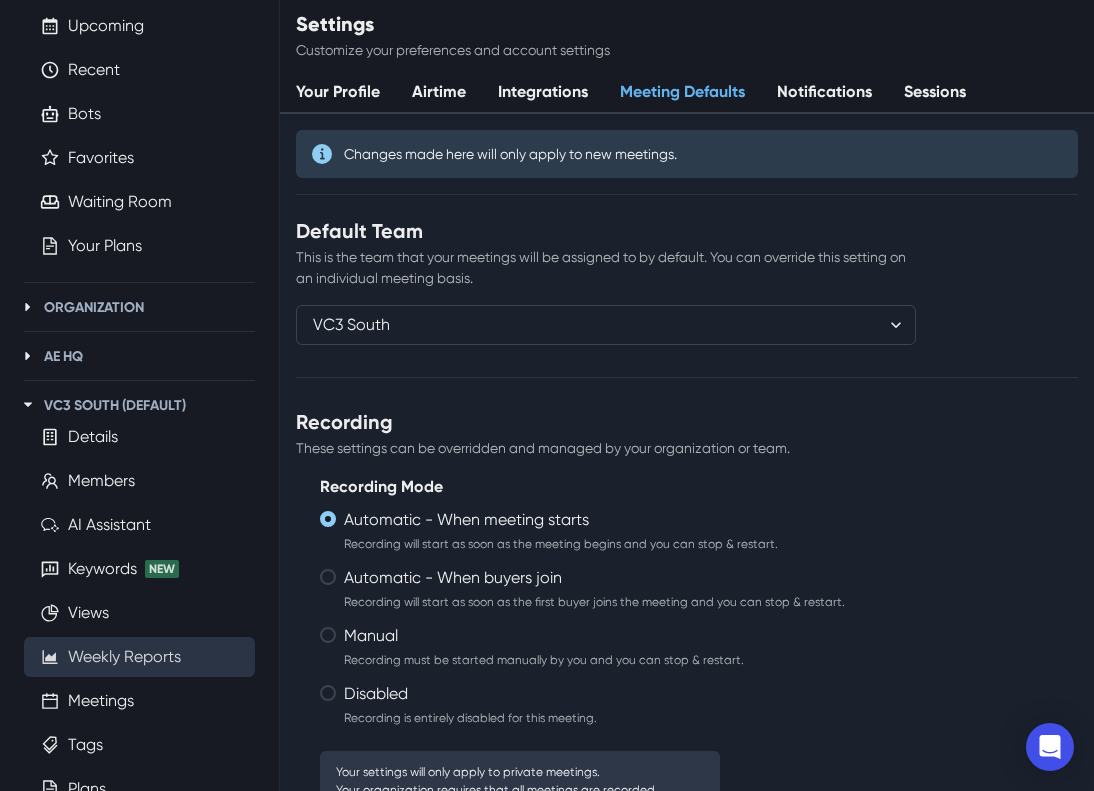 scroll, scrollTop: 212, scrollLeft: 0, axis: vertical 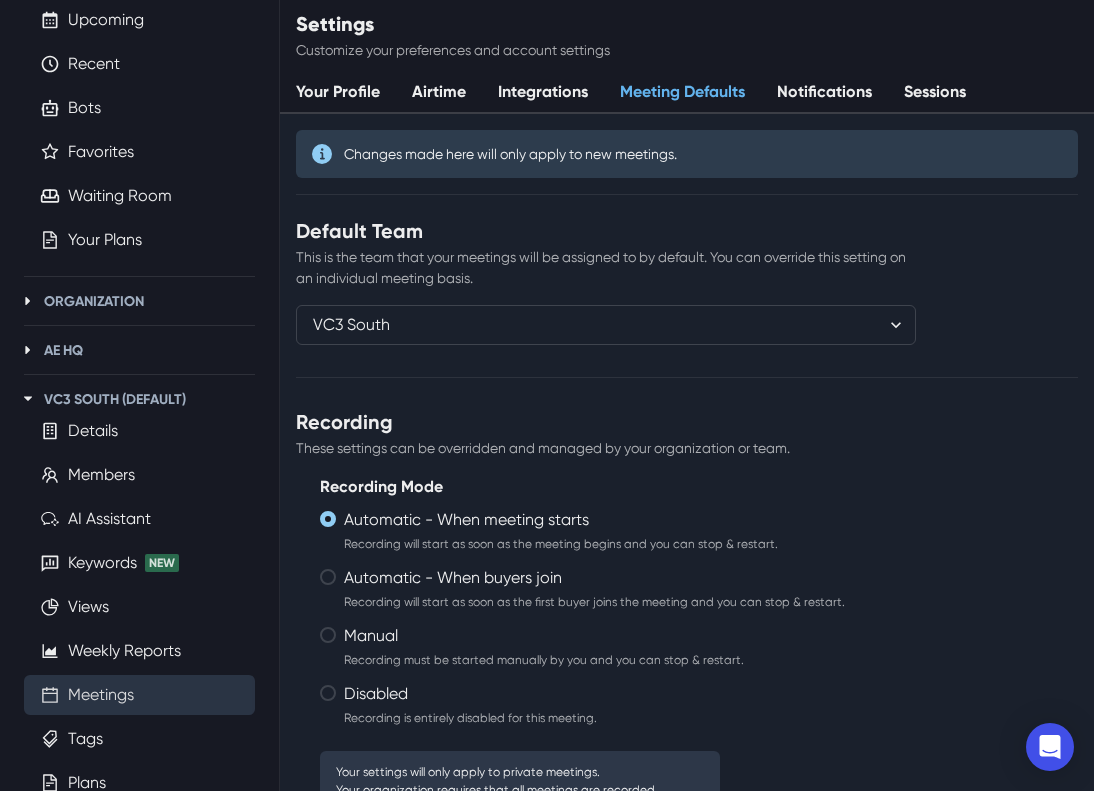 click on "Meetings" at bounding box center [101, 695] 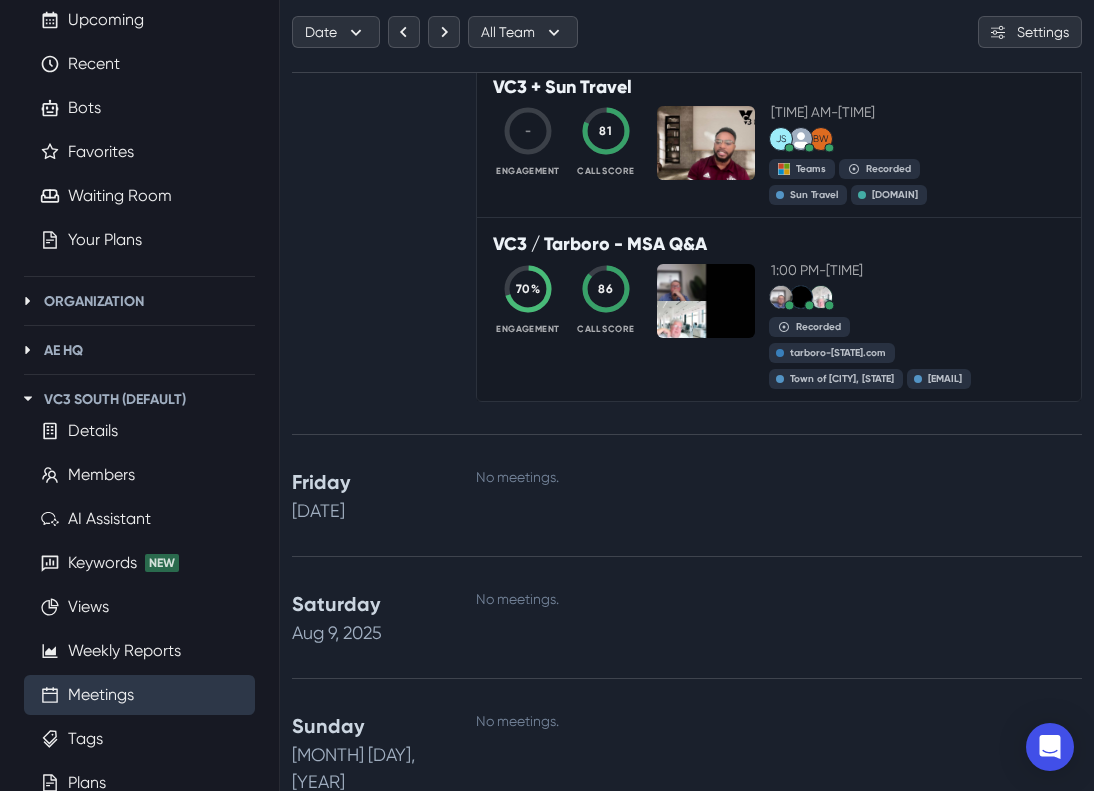 scroll, scrollTop: 3798, scrollLeft: 0, axis: vertical 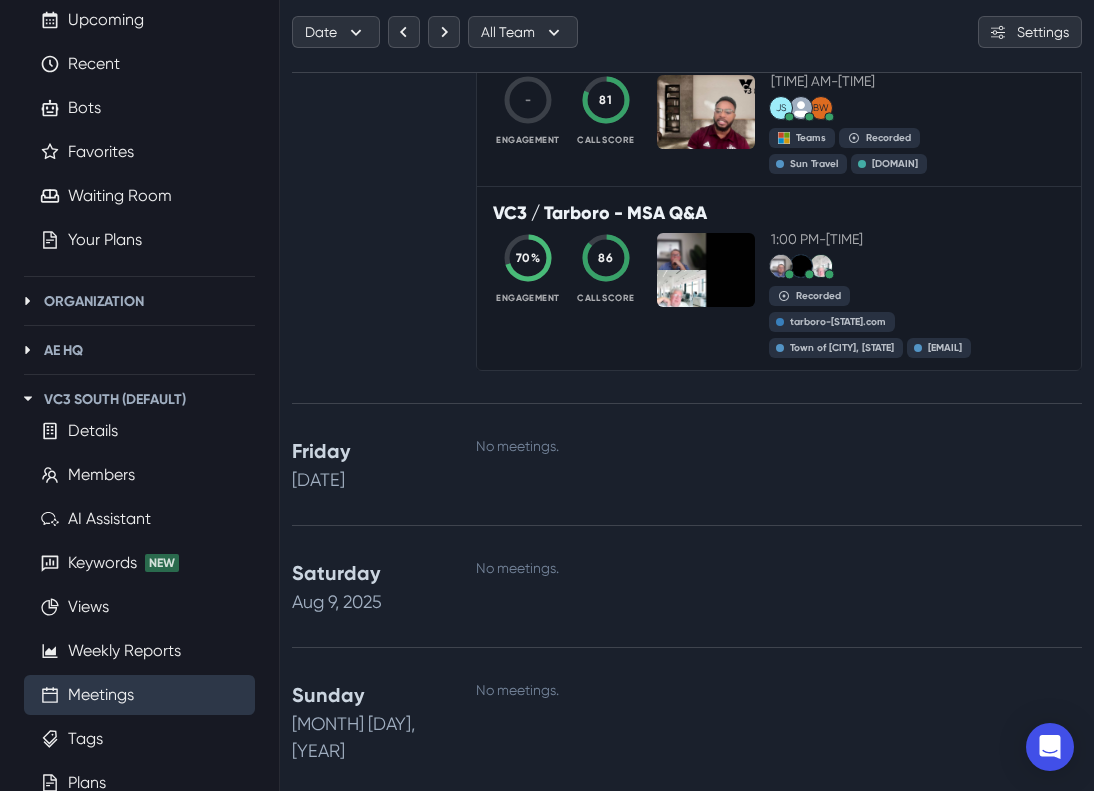 click on "No meetings." at bounding box center (779, 464) 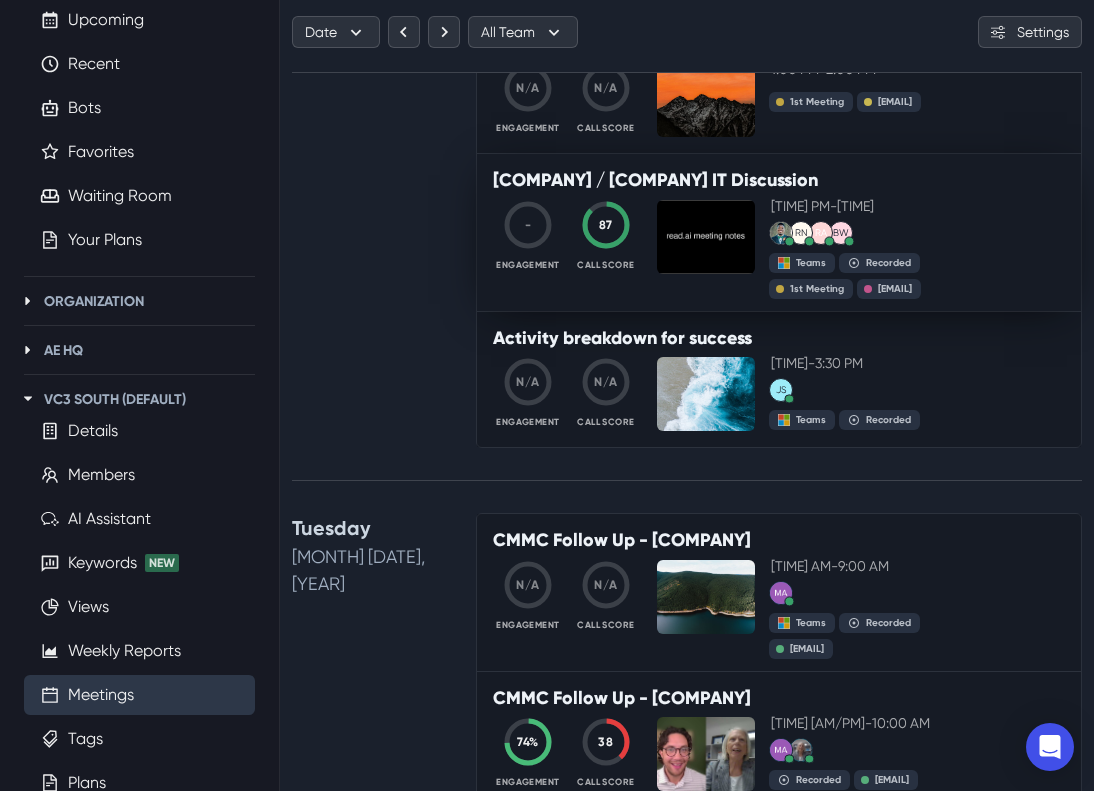 scroll, scrollTop: 766, scrollLeft: 0, axis: vertical 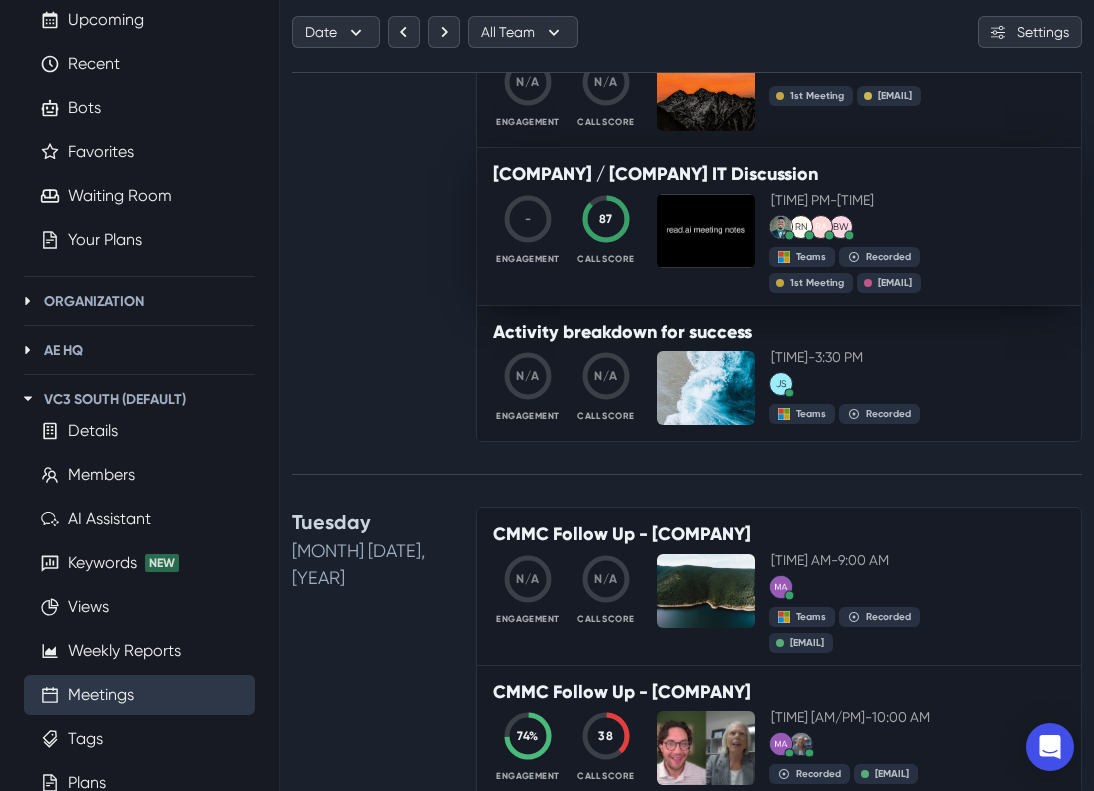 click on "[COMPANY] / [COMPANY] IT Discussion" at bounding box center [779, 175] 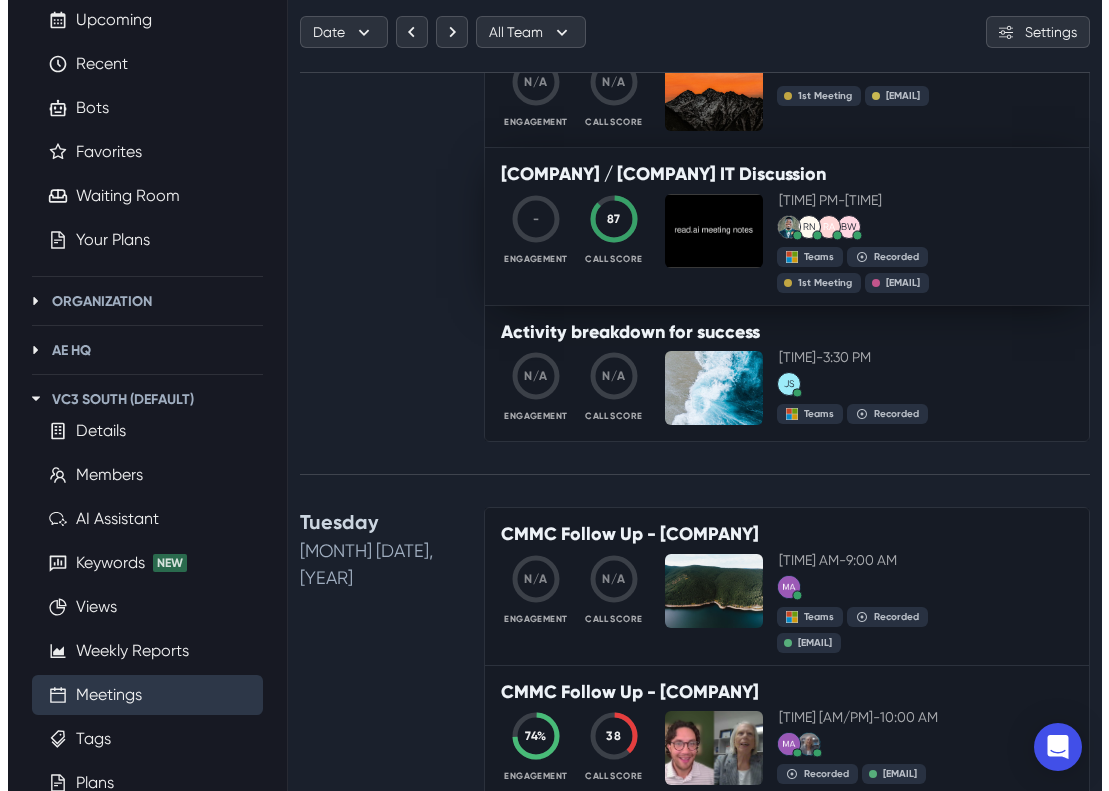 scroll, scrollTop: 0, scrollLeft: 0, axis: both 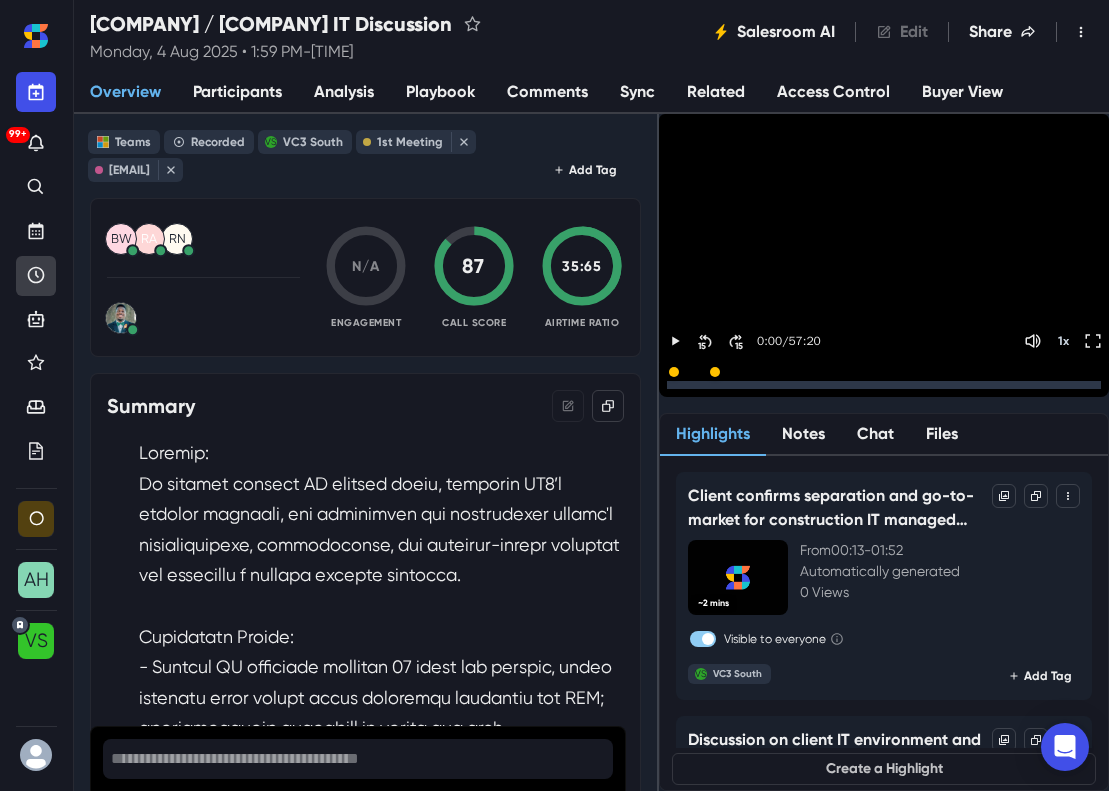 click 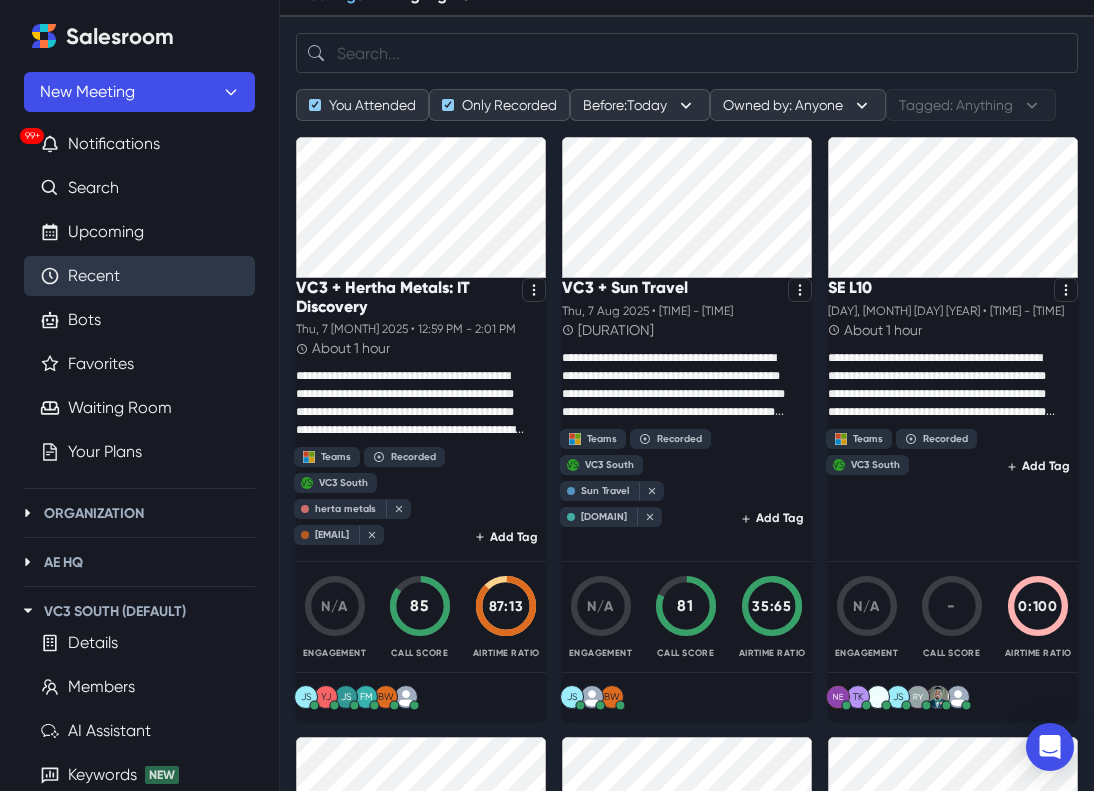 scroll, scrollTop: 98, scrollLeft: 0, axis: vertical 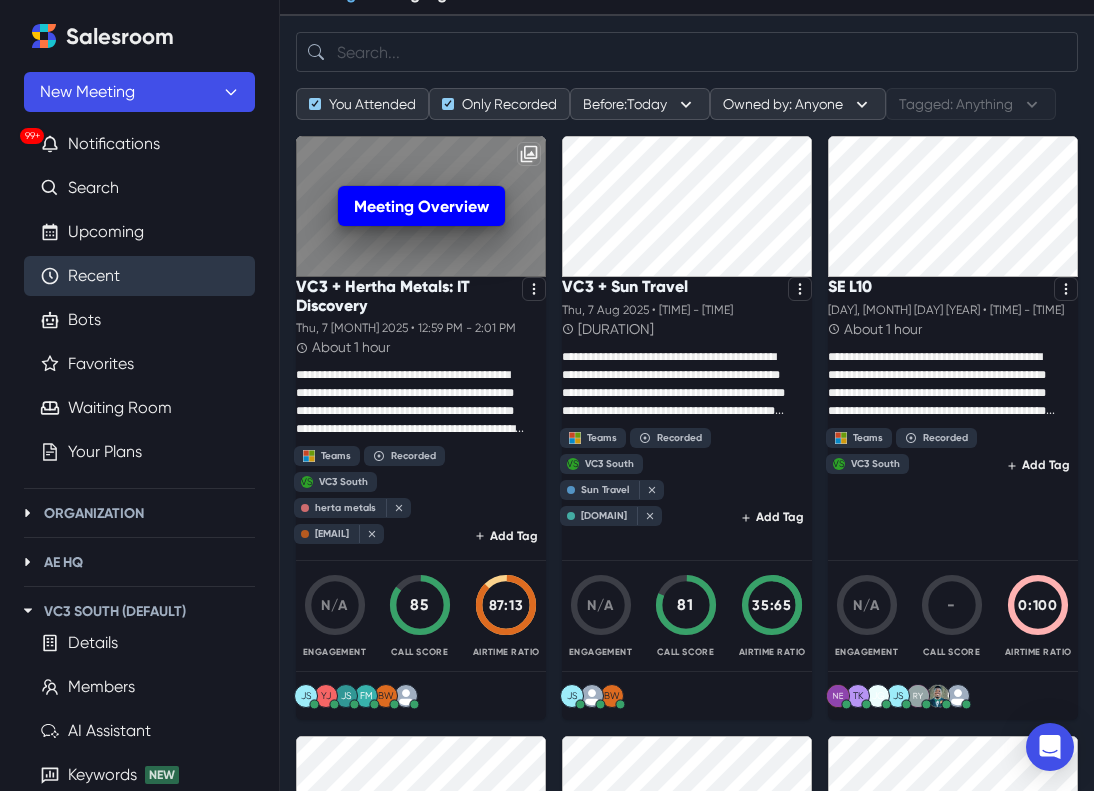 click on "Meeting Overview" at bounding box center [421, 206] 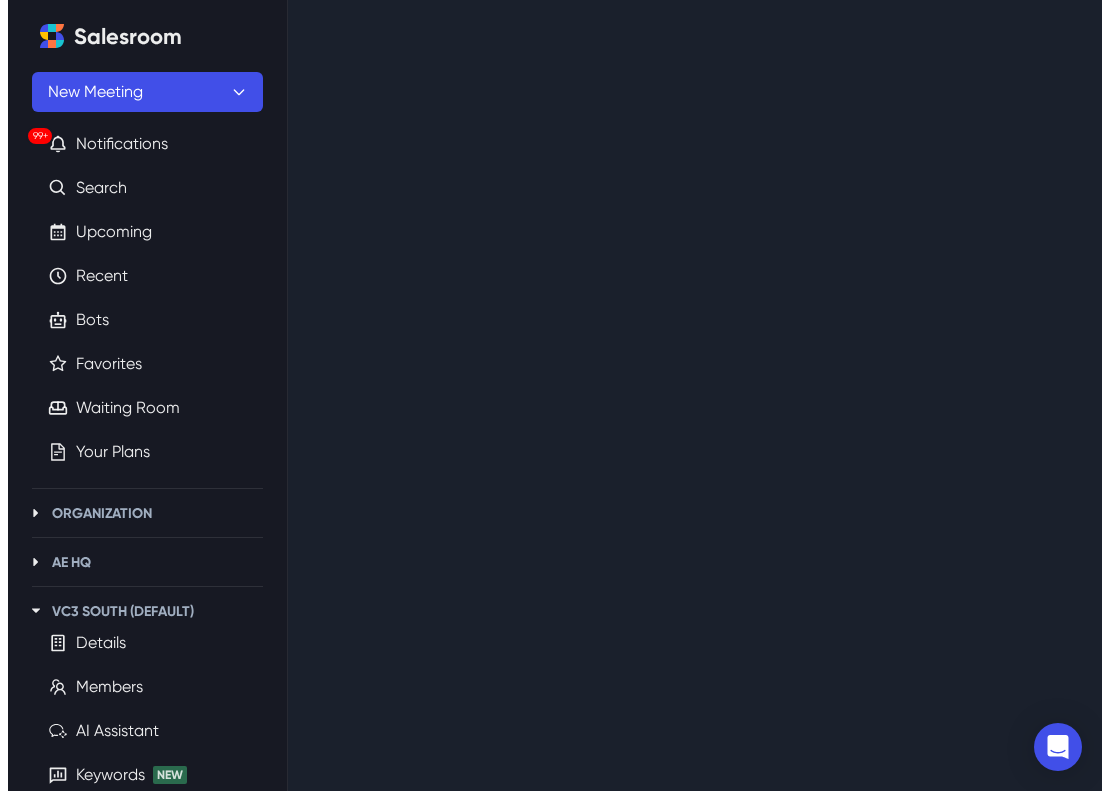 scroll, scrollTop: 0, scrollLeft: 0, axis: both 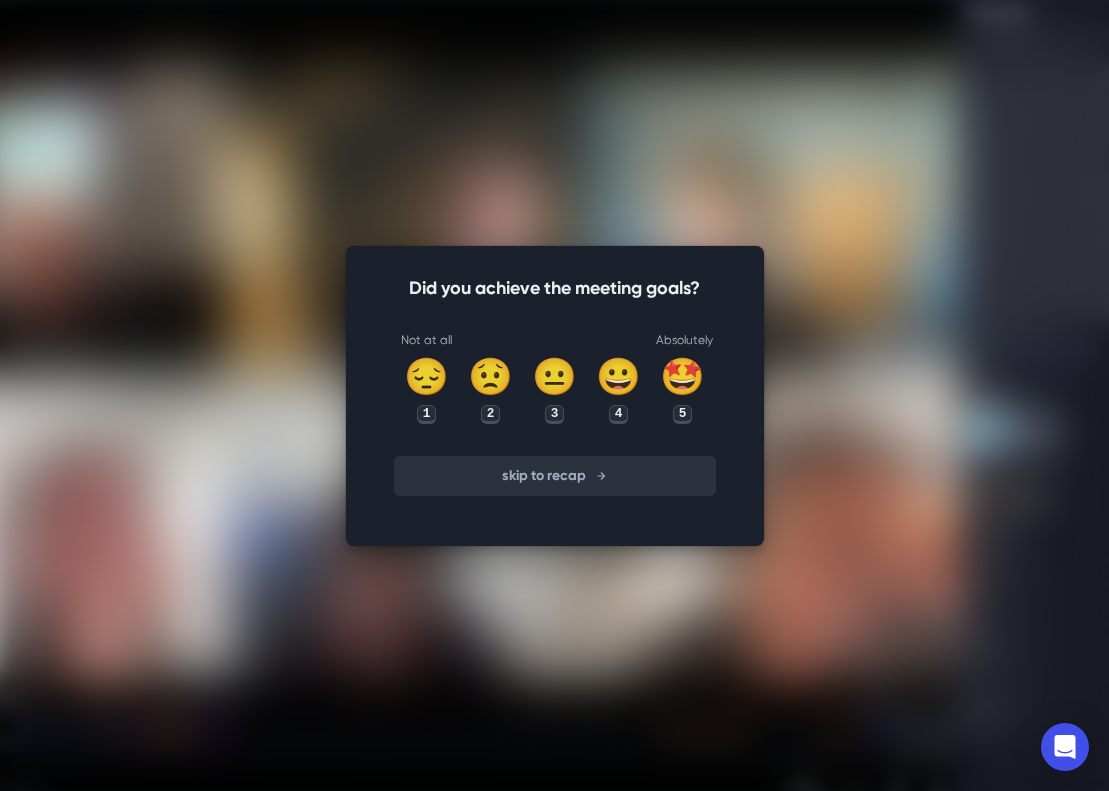 click on "skip to recap" at bounding box center (555, 476) 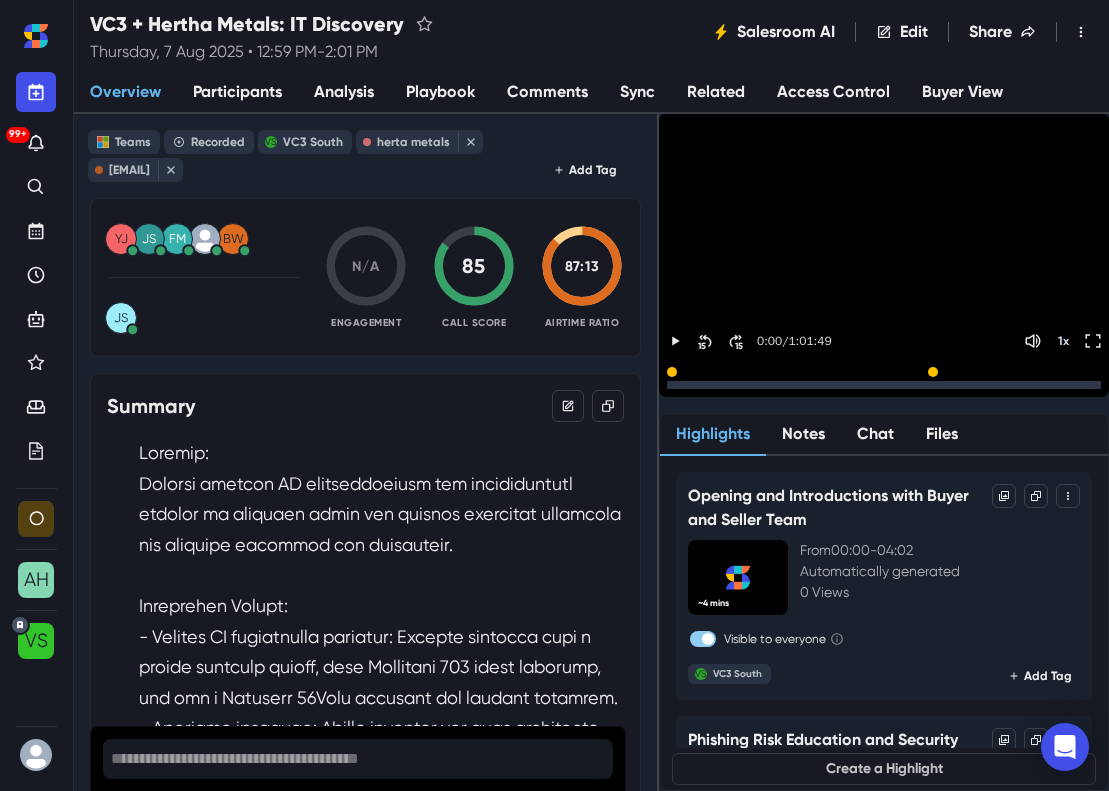 click on "Playbook" at bounding box center [440, 92] 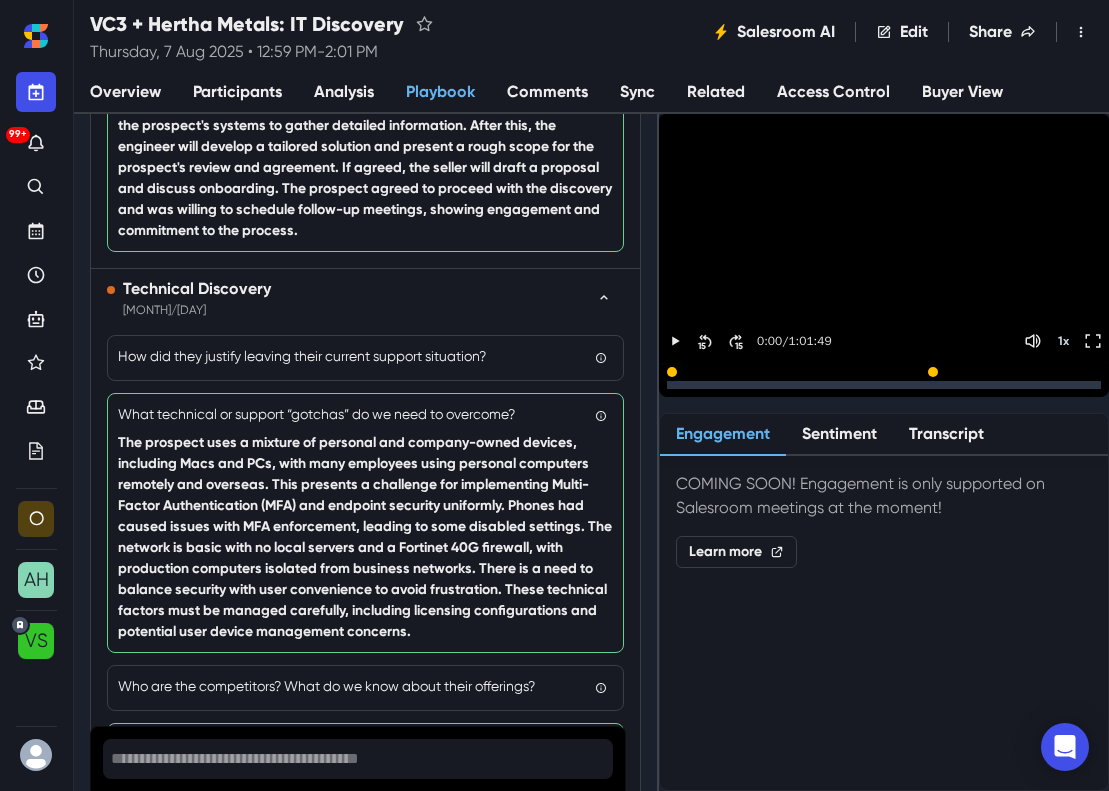 scroll, scrollTop: 1528, scrollLeft: 0, axis: vertical 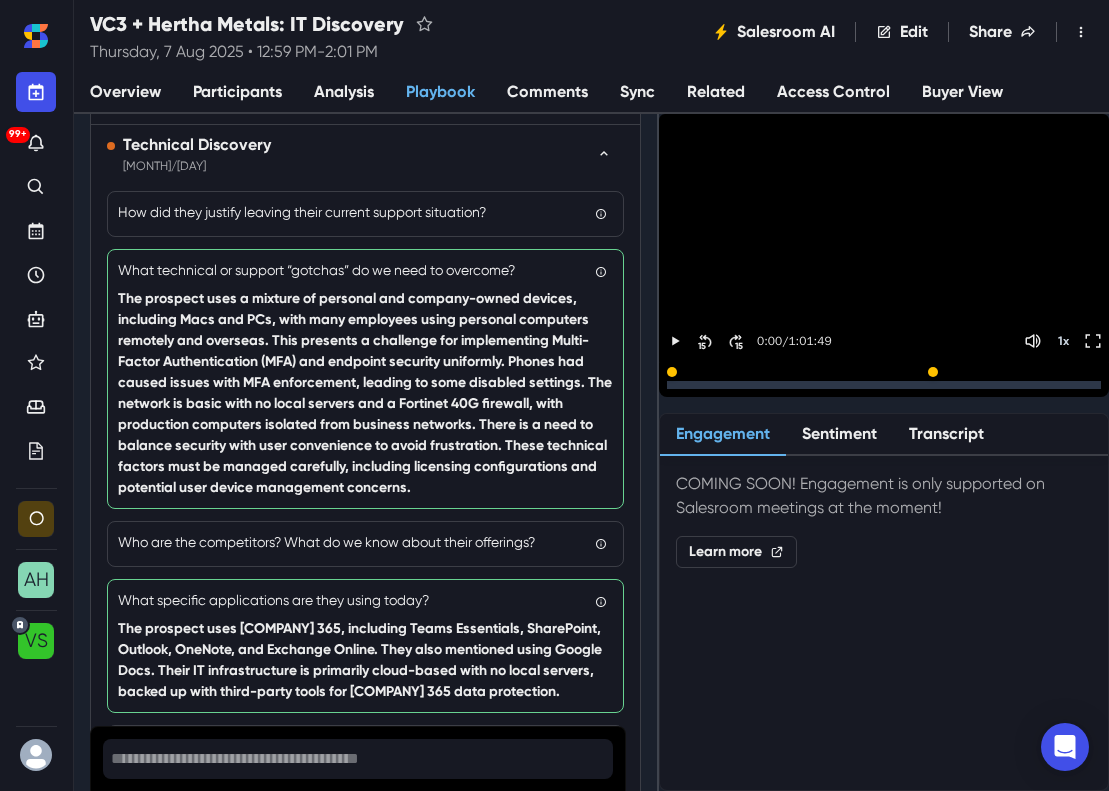 click on "Analysis" at bounding box center (344, 92) 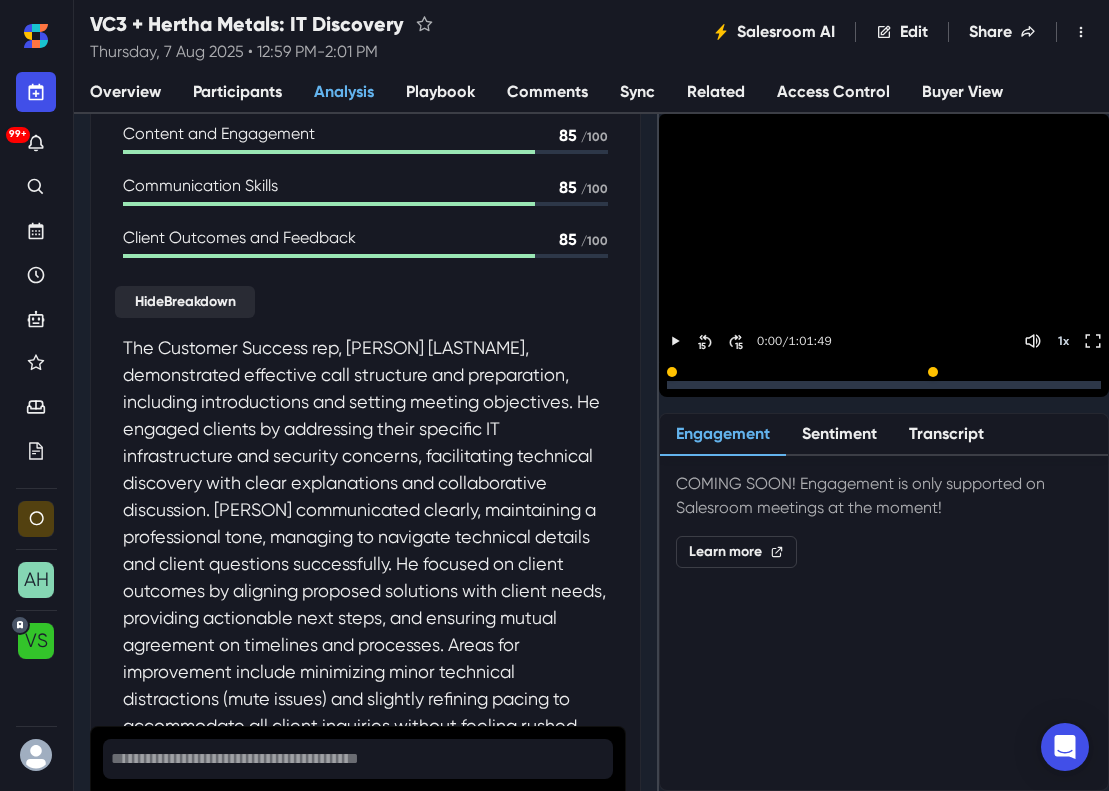 scroll, scrollTop: 254, scrollLeft: 0, axis: vertical 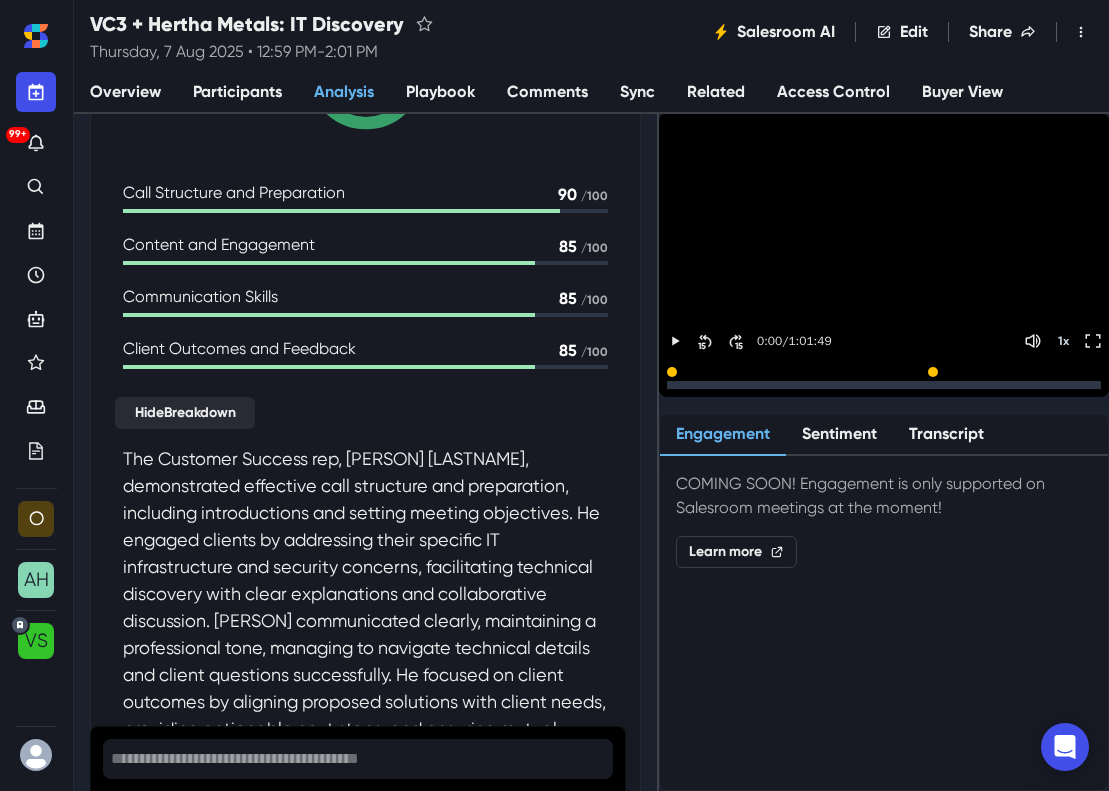 click at bounding box center [341, 211] 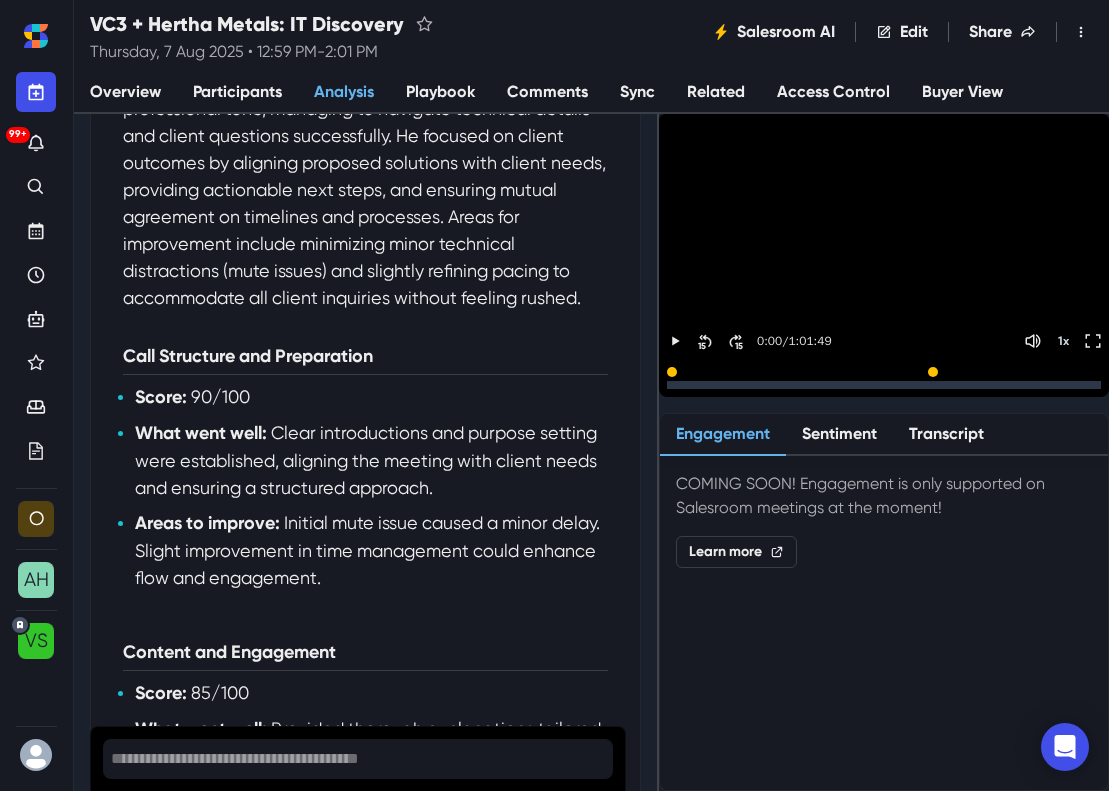 scroll, scrollTop: 797, scrollLeft: 0, axis: vertical 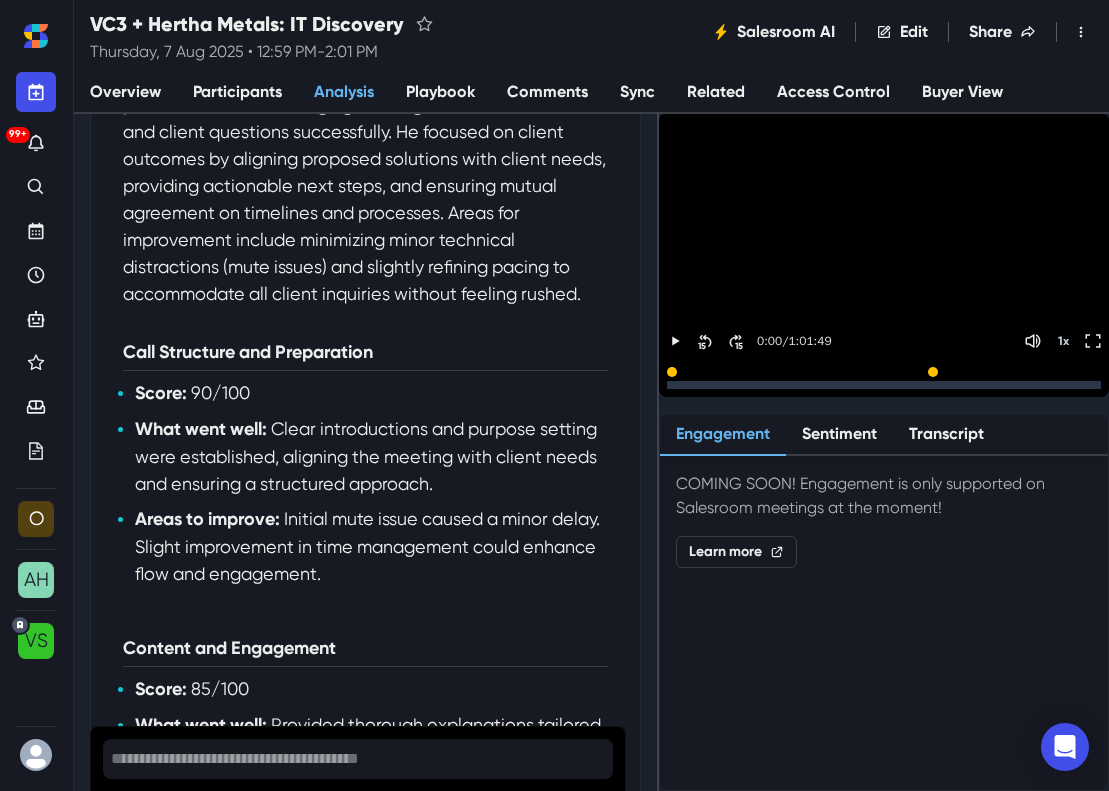 click on "Sync" at bounding box center (637, 93) 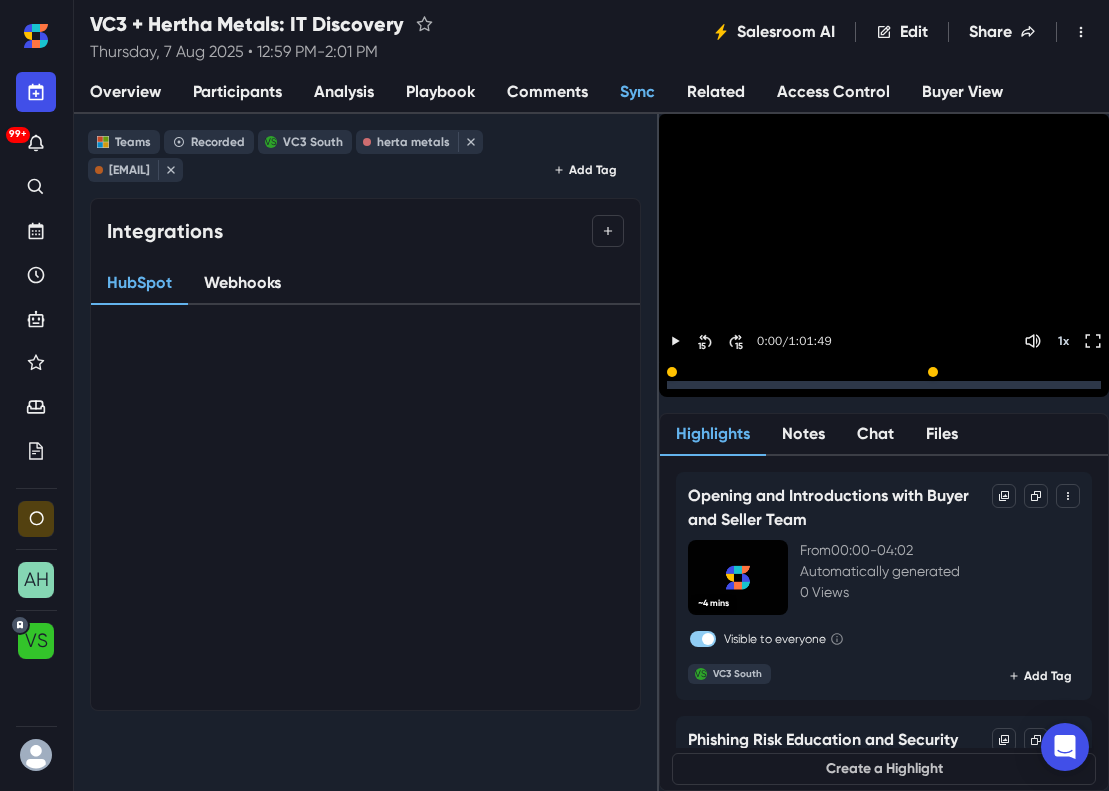 scroll, scrollTop: 0, scrollLeft: 0, axis: both 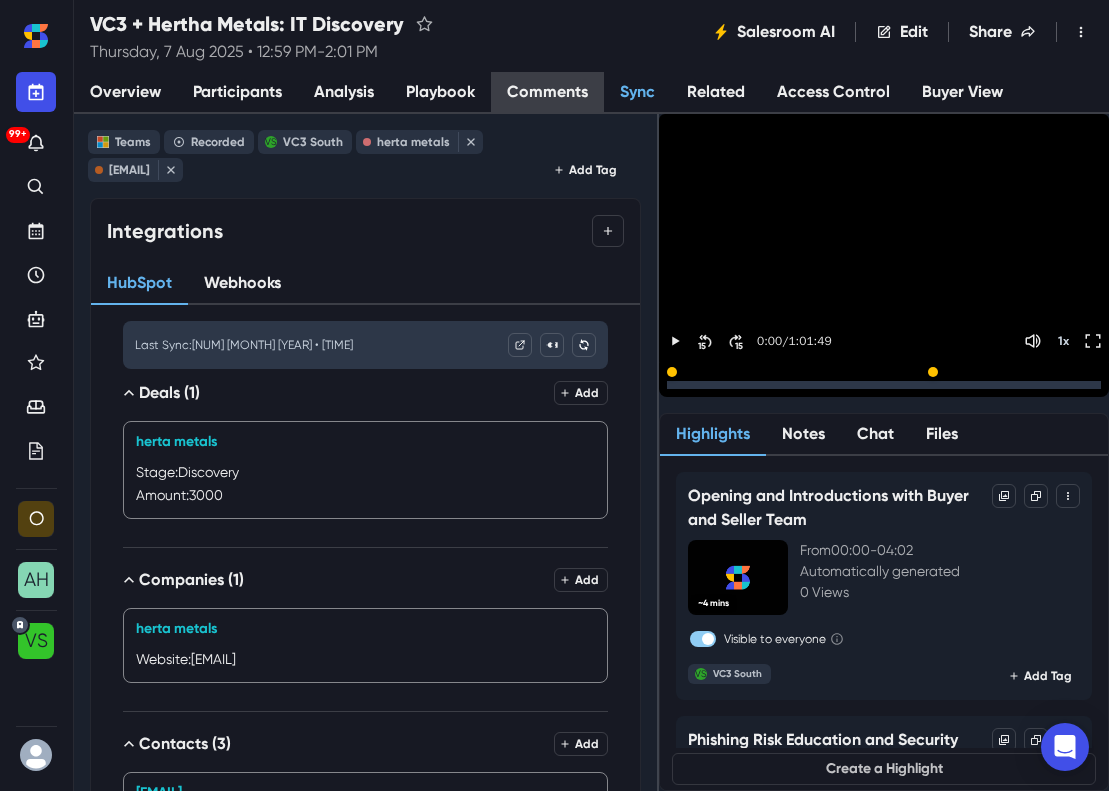 click on "Comments" at bounding box center (547, 93) 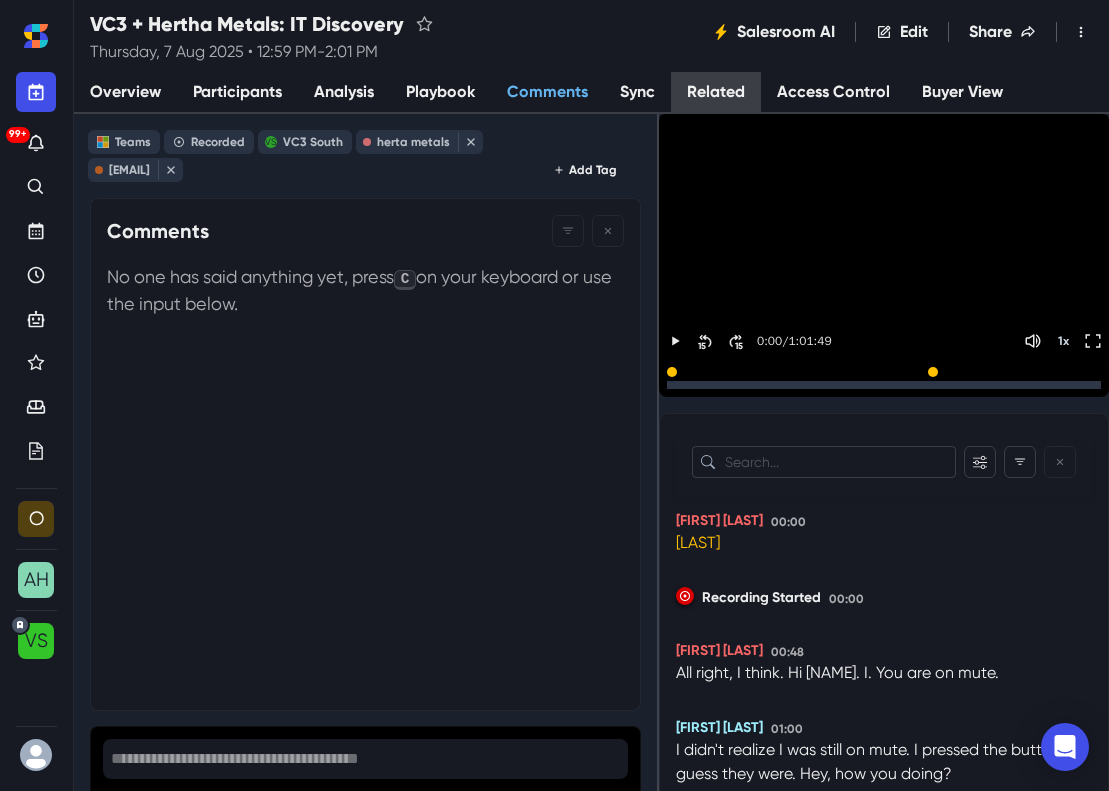 click on "Related" at bounding box center (716, 93) 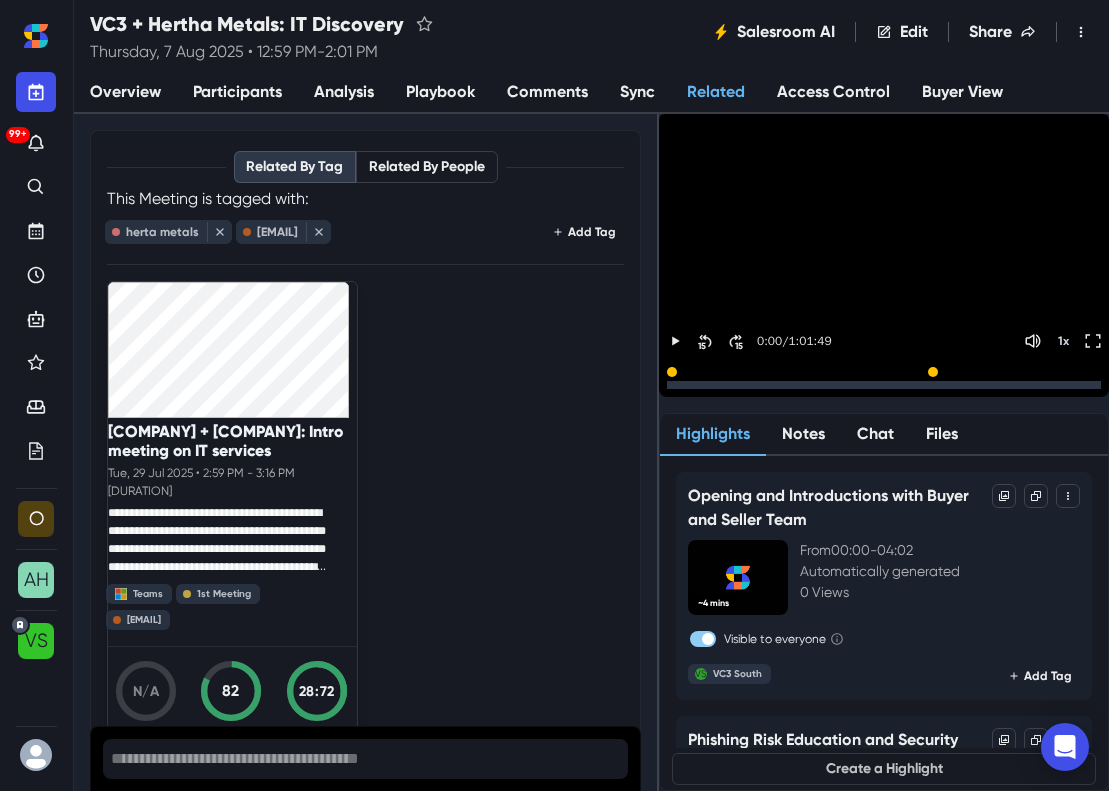 click on "Analysis" at bounding box center (344, 92) 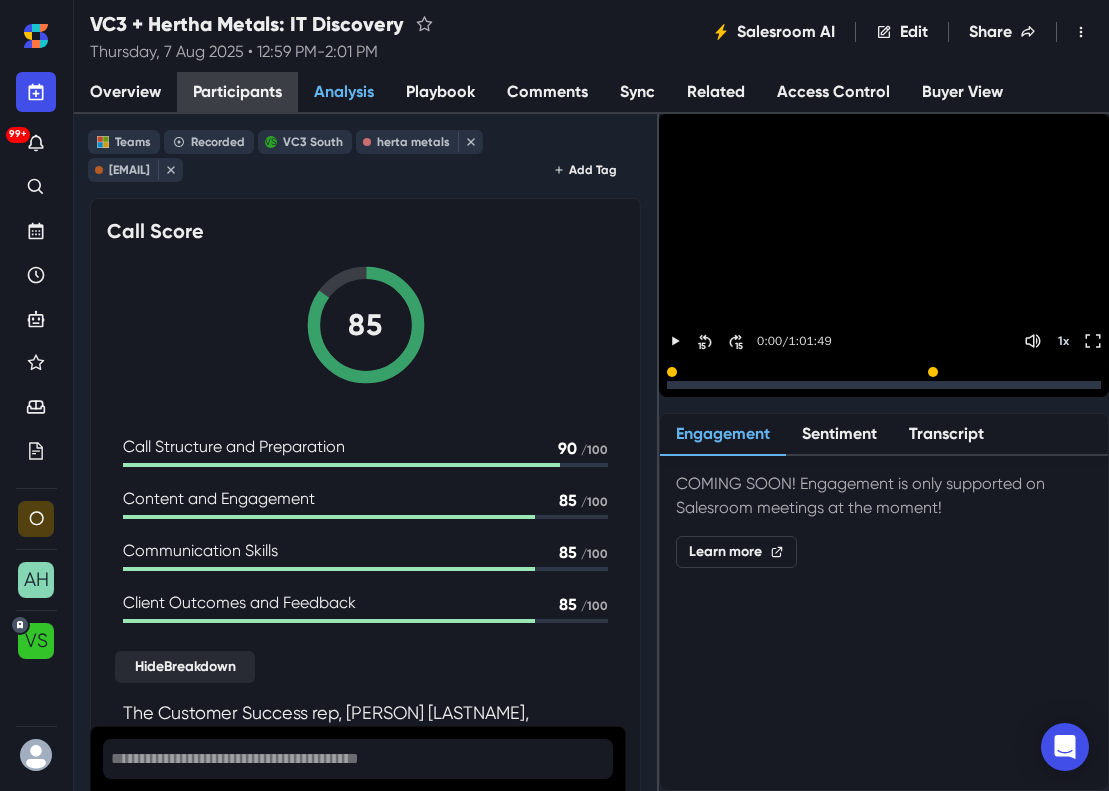 click on "Participants" at bounding box center [237, 92] 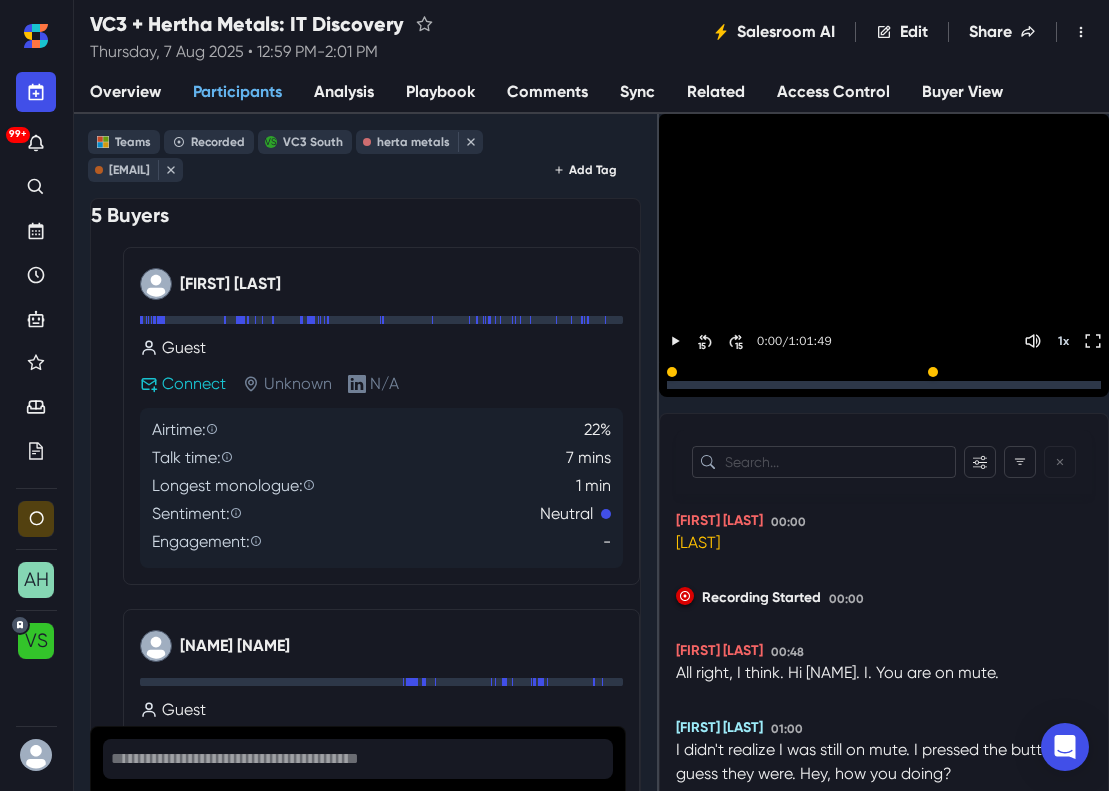 click on "Comments" at bounding box center [547, 93] 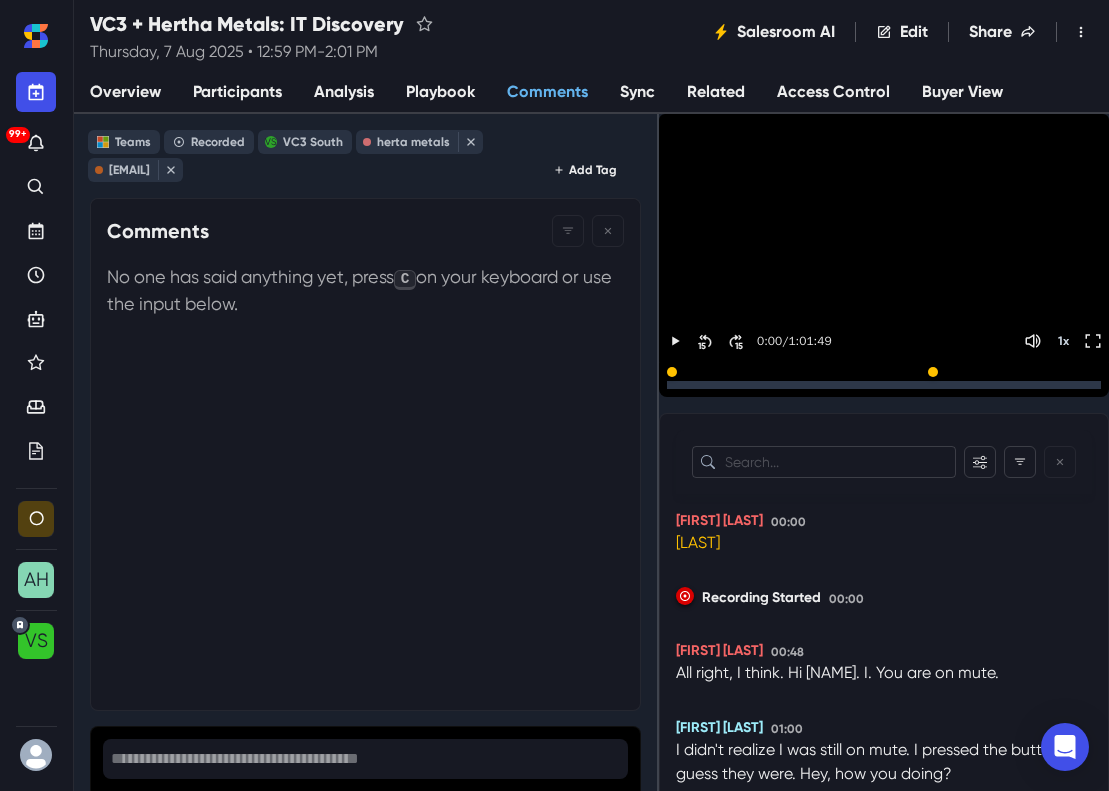 click on "Playbook" at bounding box center (440, 92) 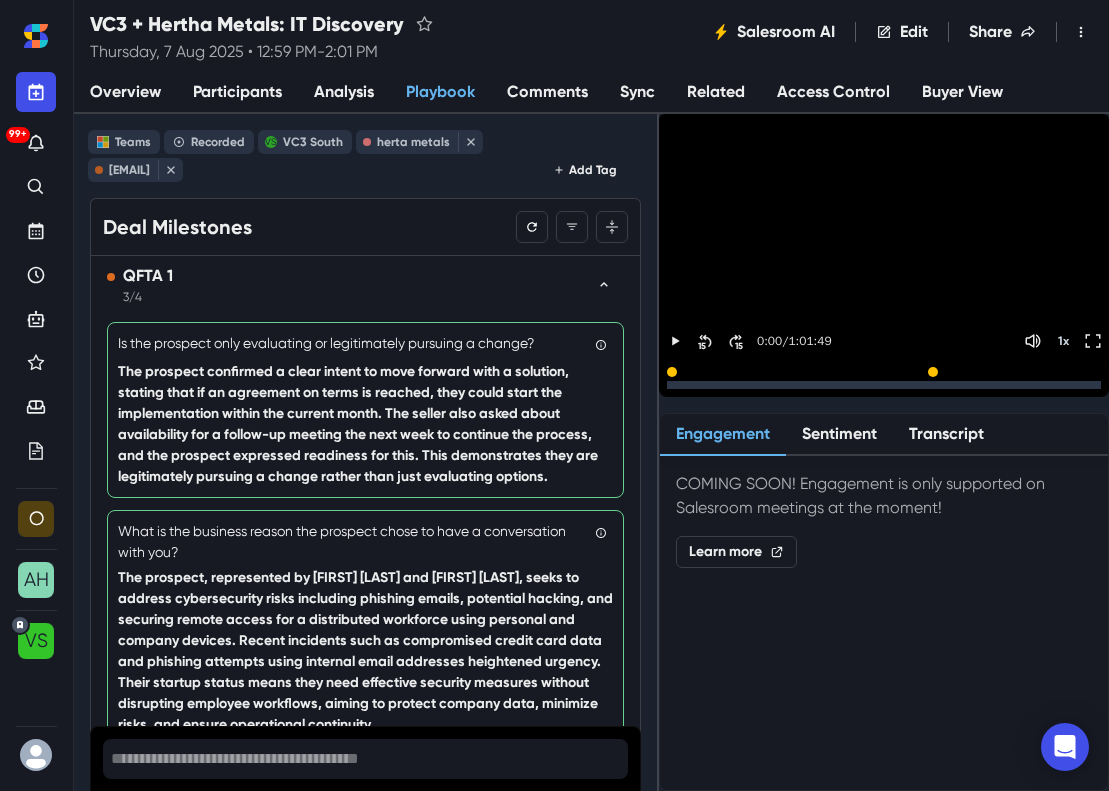 click on "Analysis" at bounding box center [344, 92] 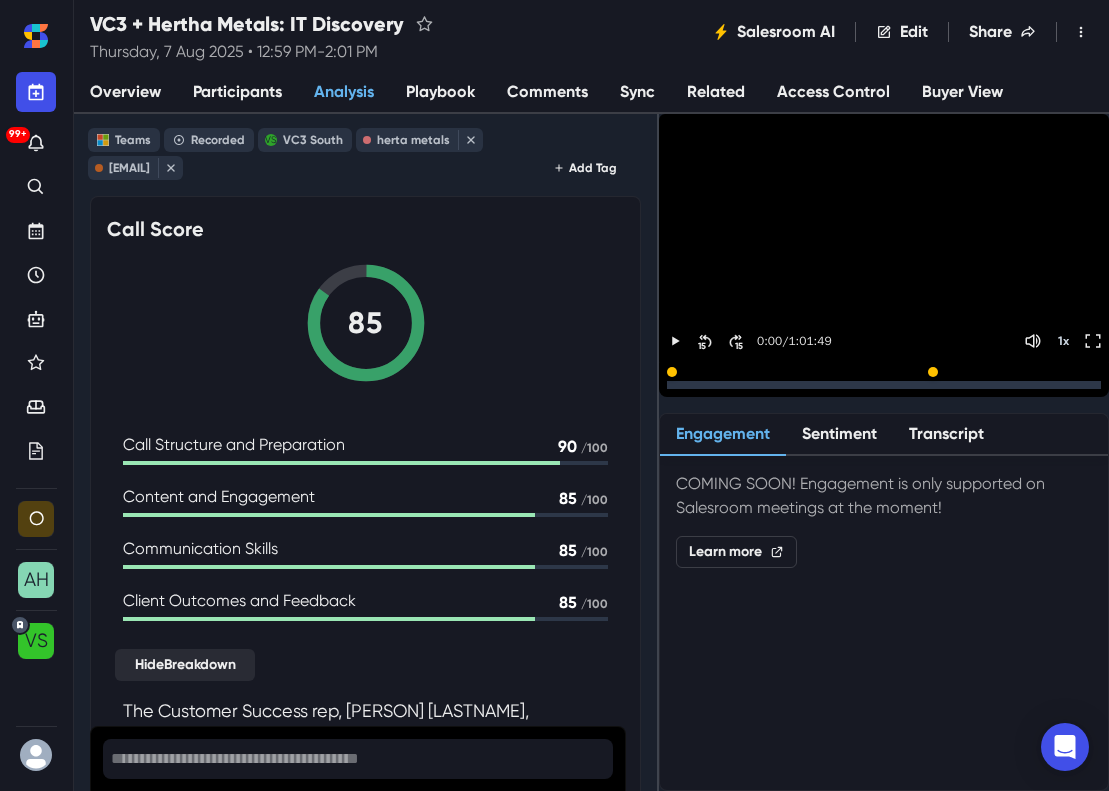 scroll, scrollTop: 0, scrollLeft: 0, axis: both 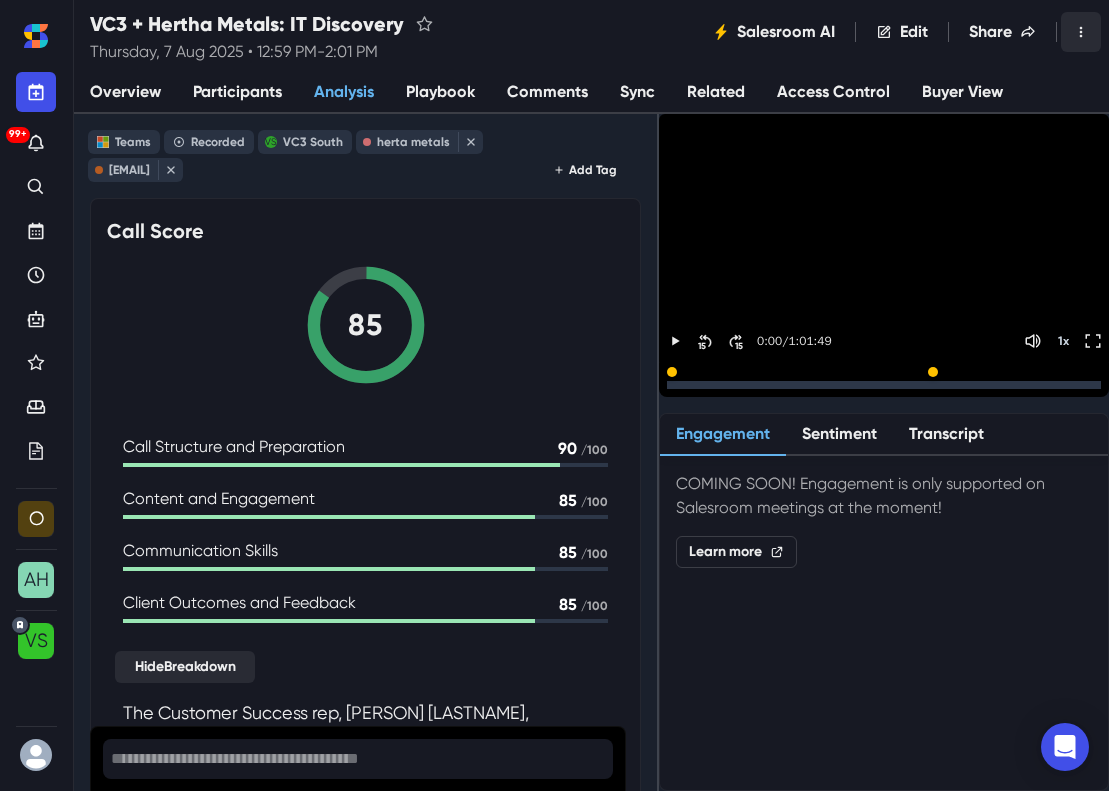 click 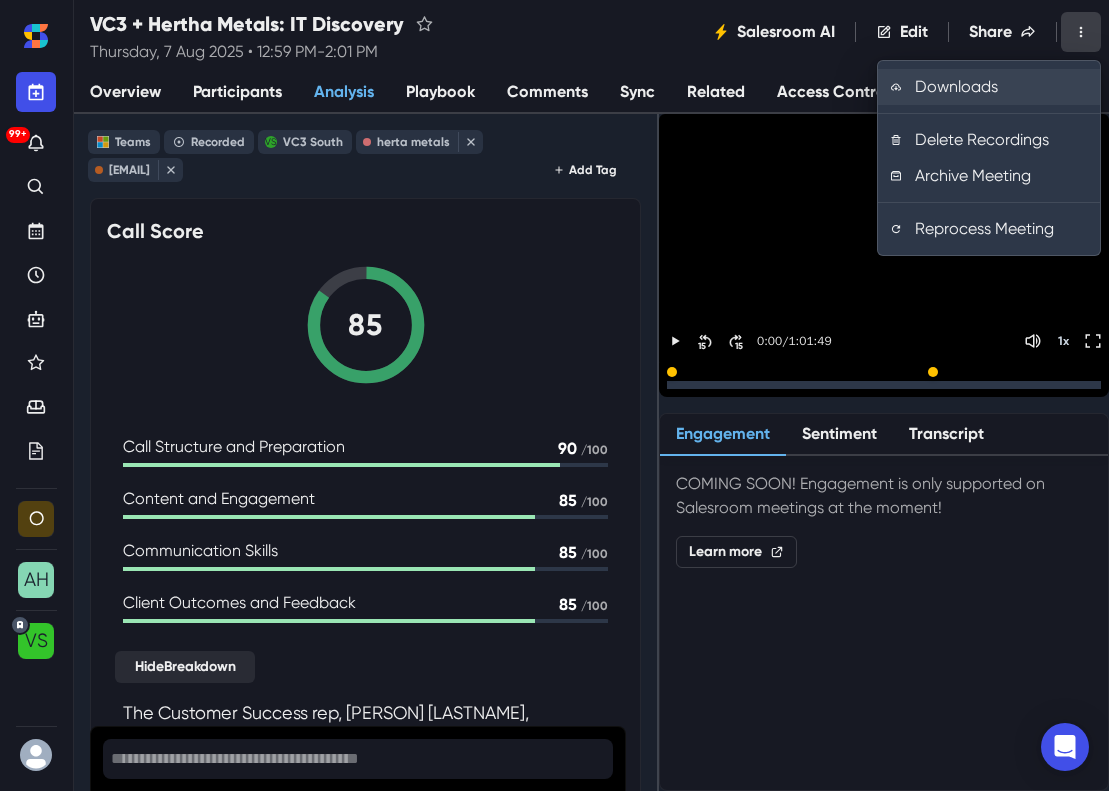click on "Downloads" at bounding box center [989, 87] 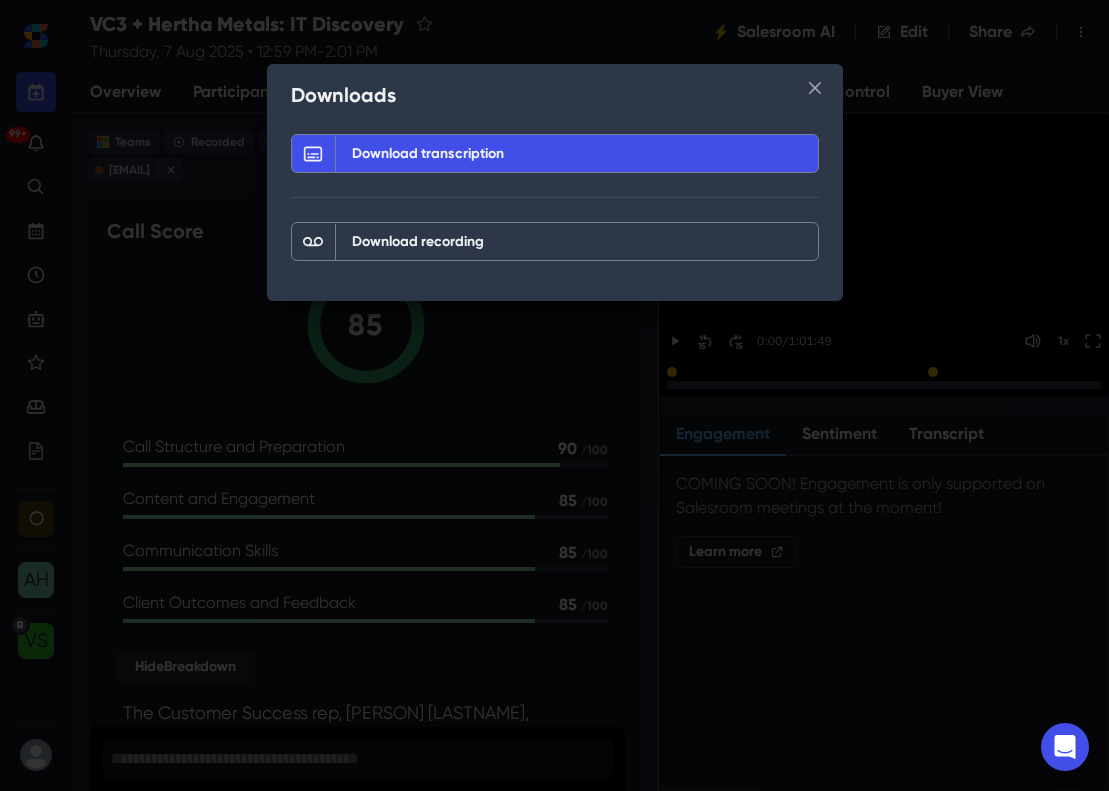 click on "Download transcription" at bounding box center (428, 153) 